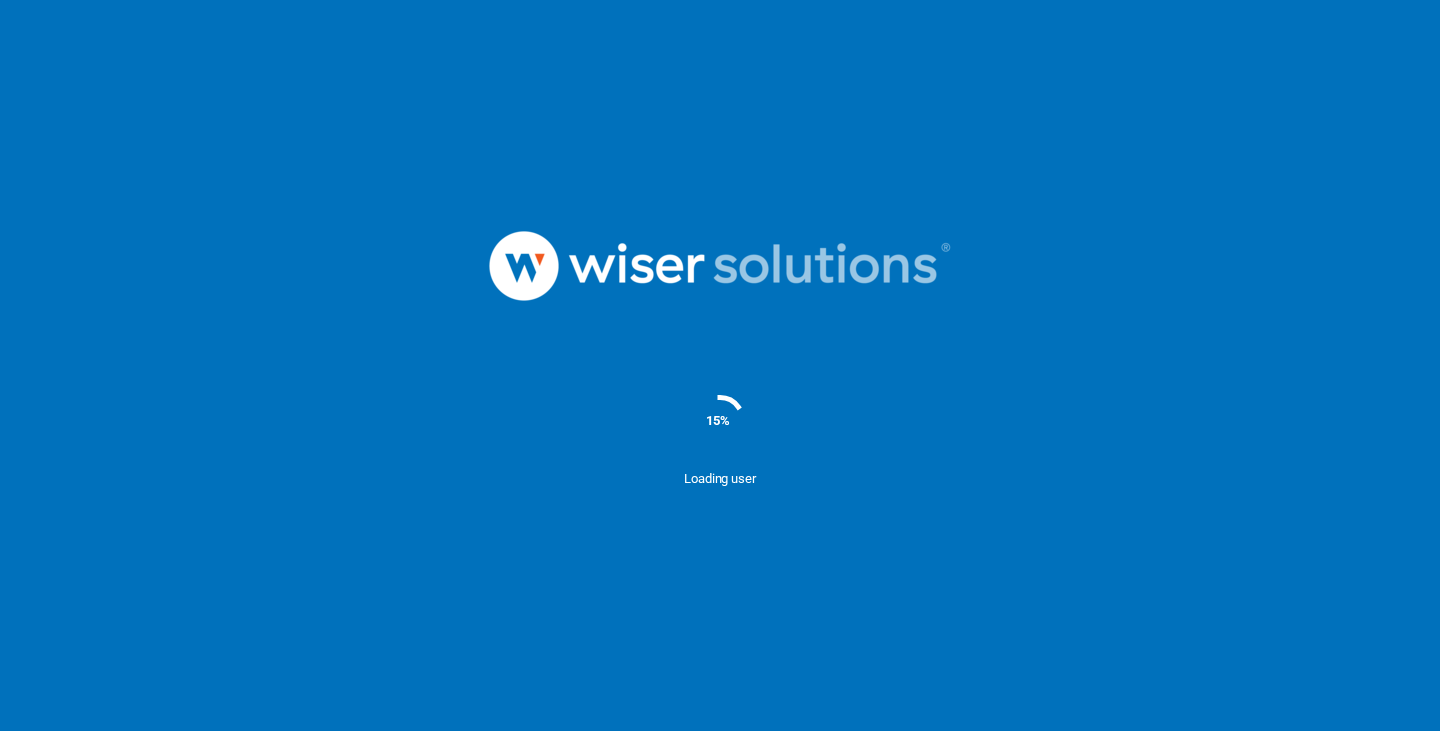scroll, scrollTop: 0, scrollLeft: 0, axis: both 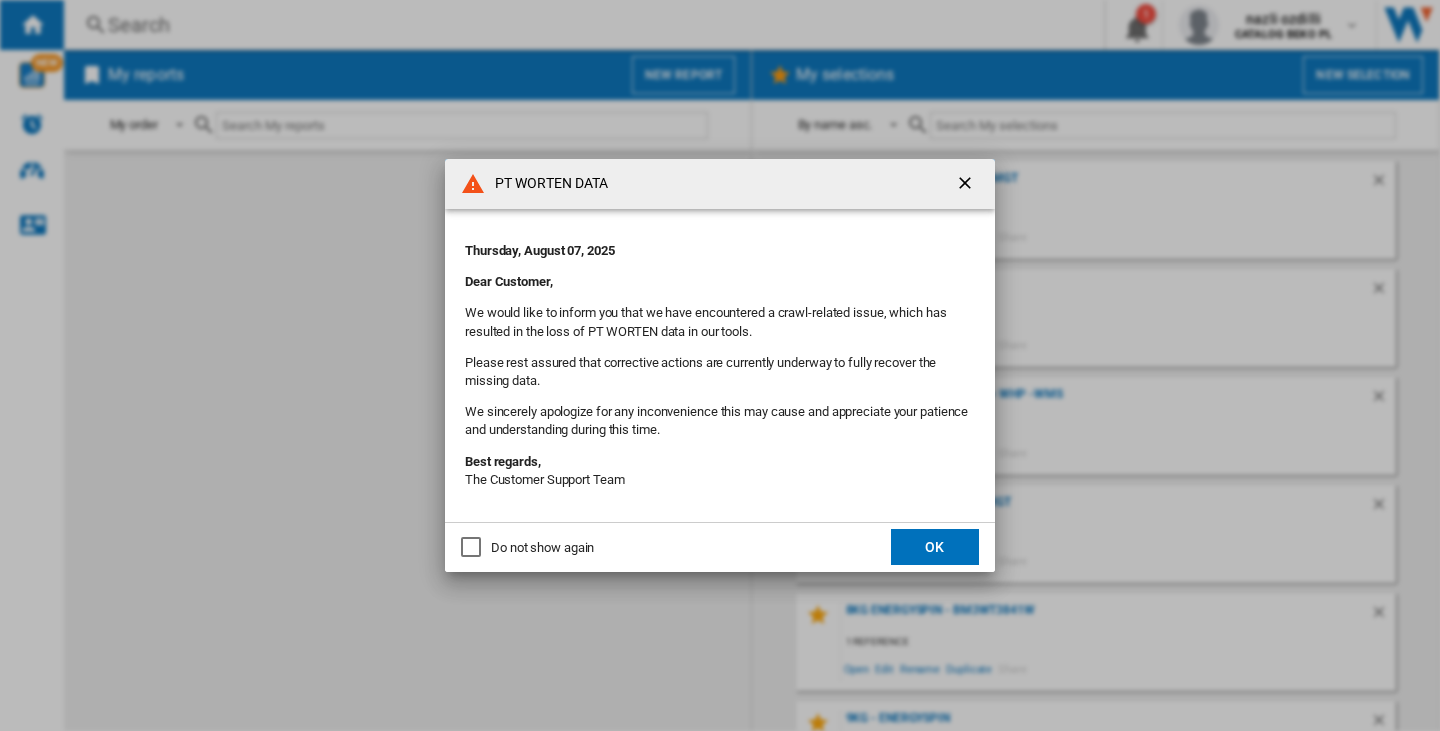 click on "OK" 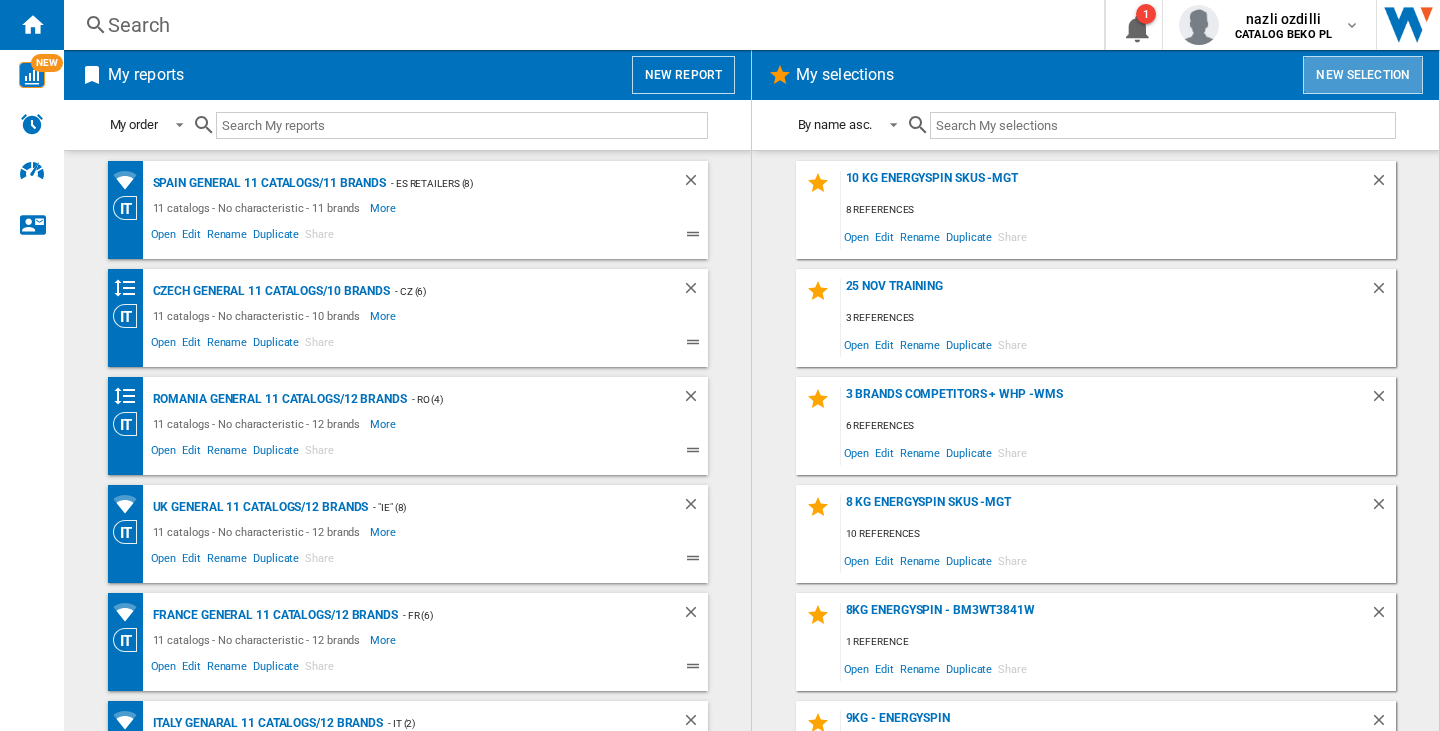 click on "New selection" at bounding box center [1363, 75] 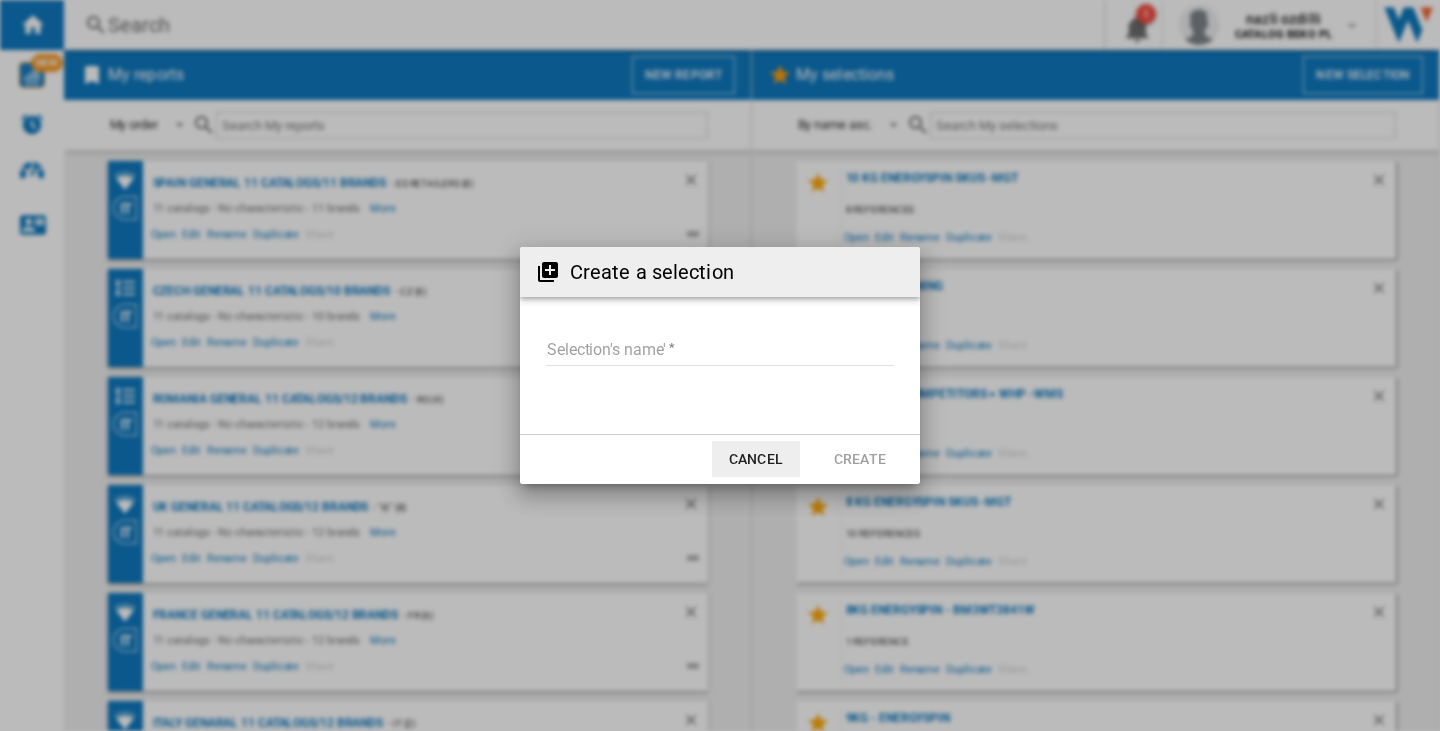 click on "Selection's name'" at bounding box center (720, 351) 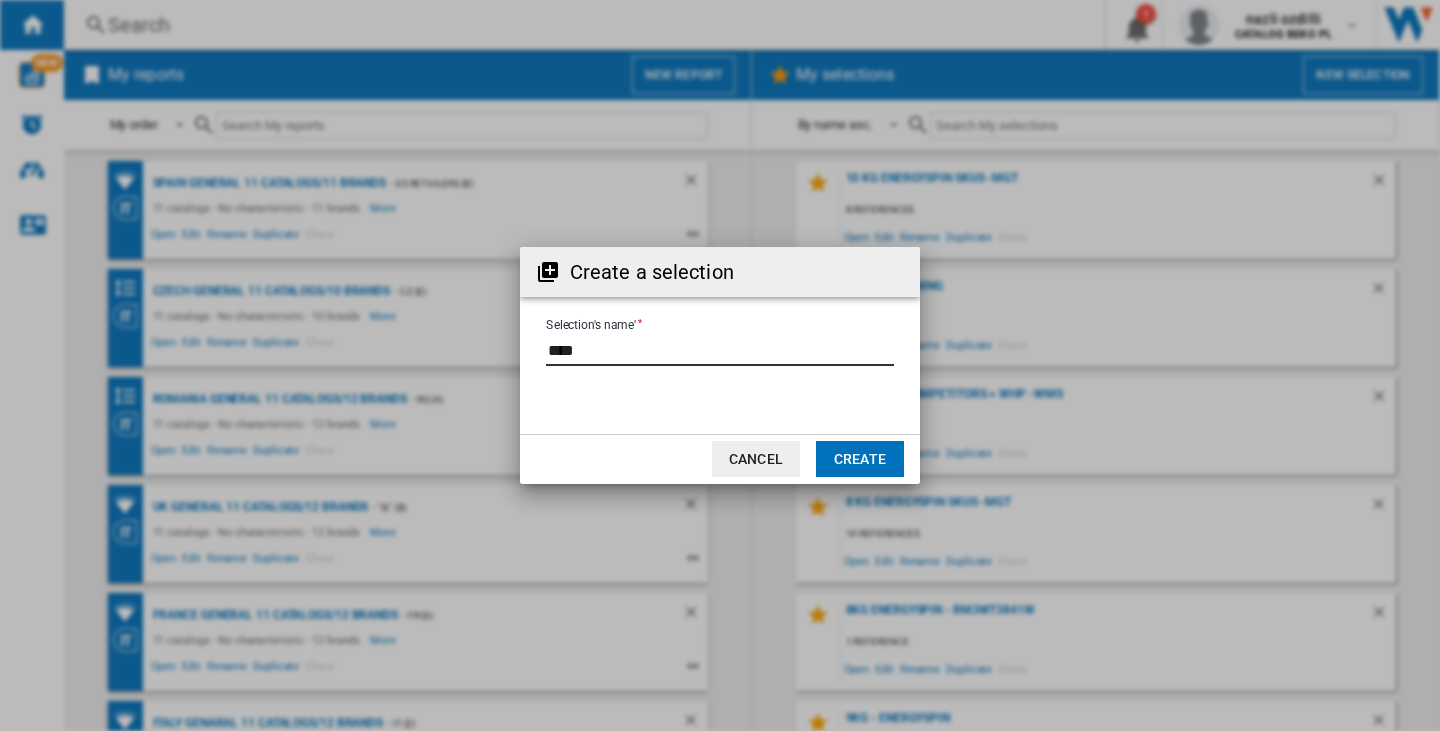 type on "****" 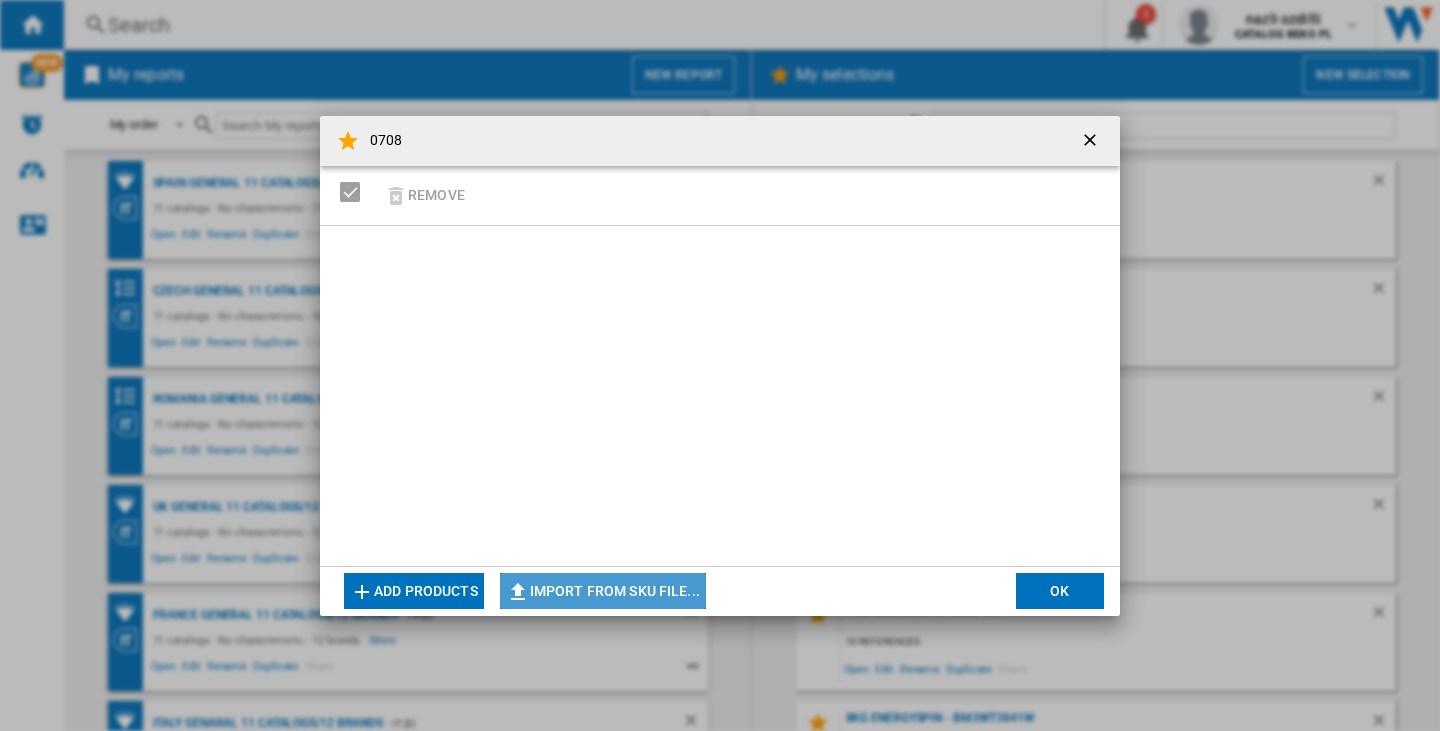 click on "Import from SKU file..." 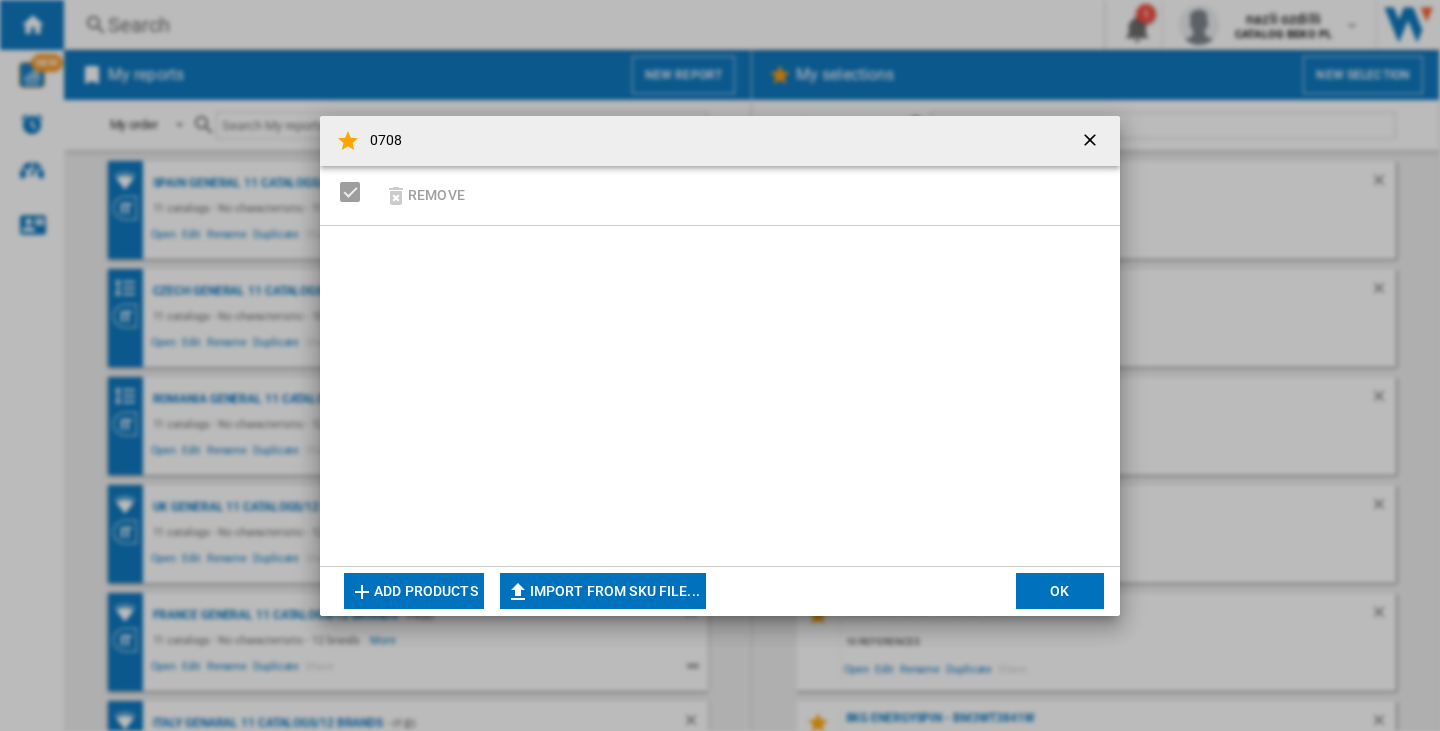 type on "**********" 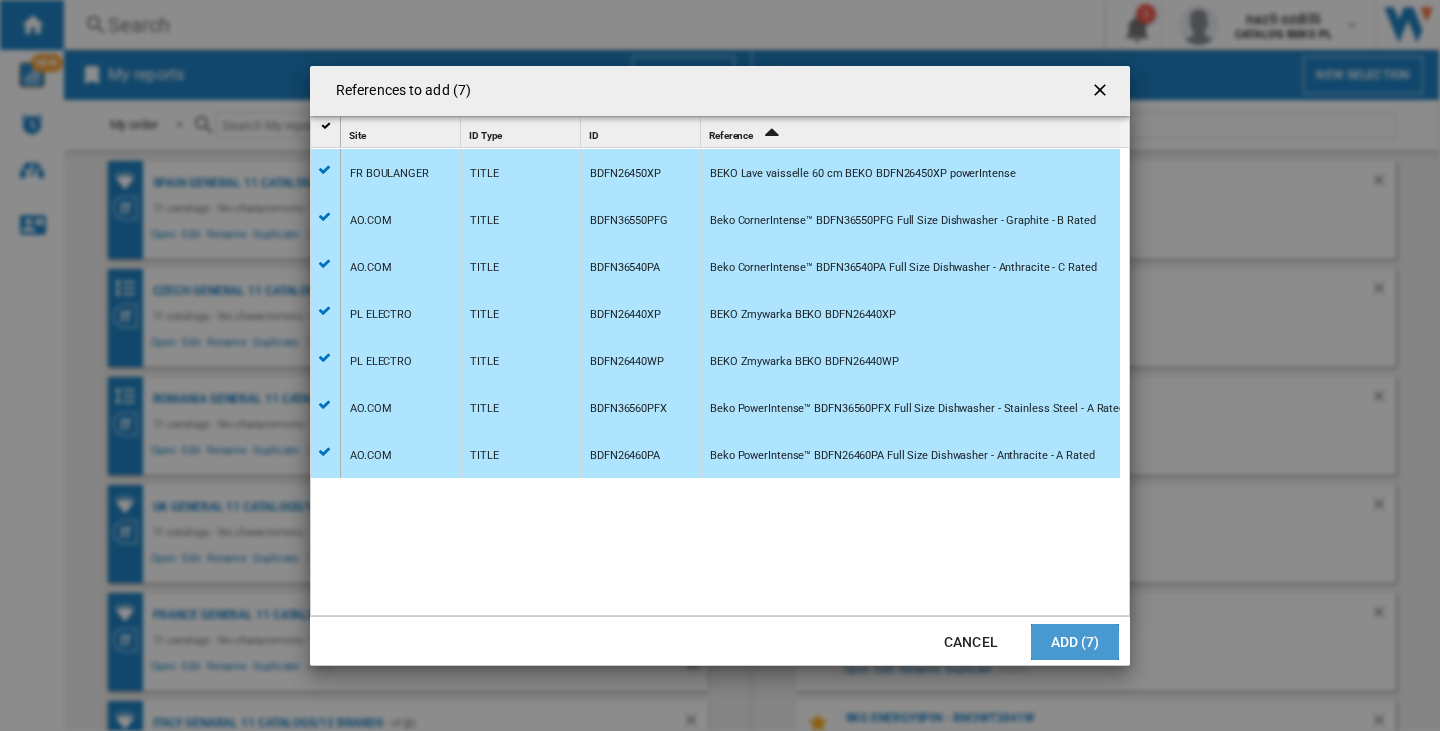 click on "Add (7)" 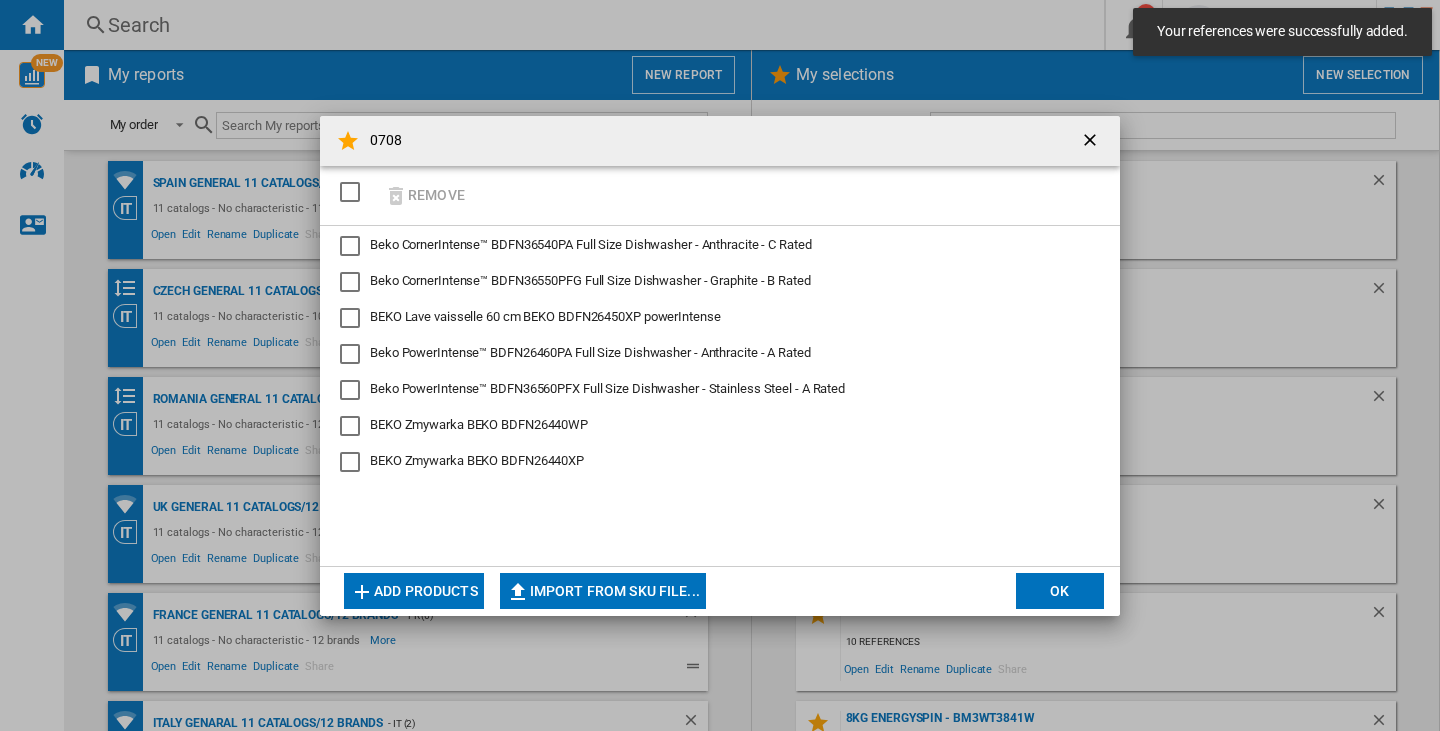 click on "OK" 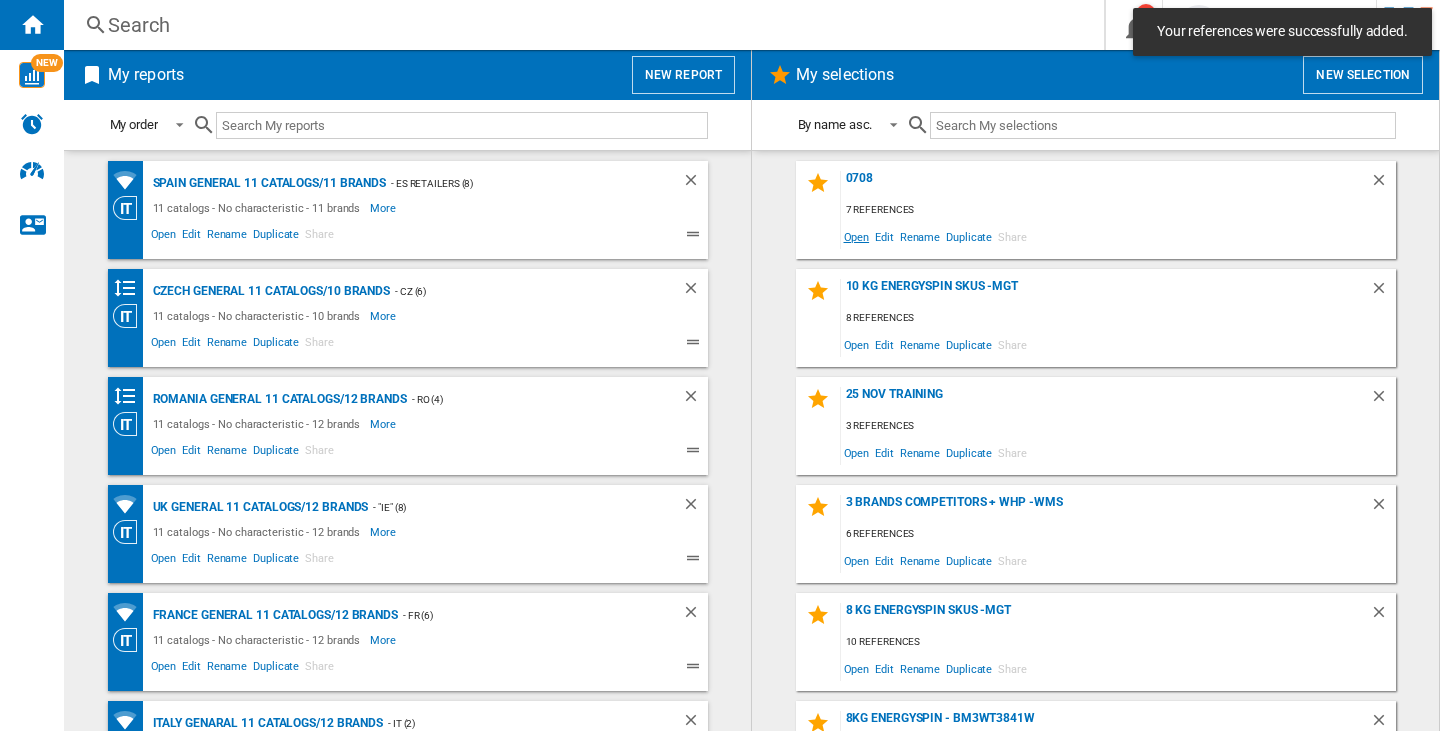 click on "Open" 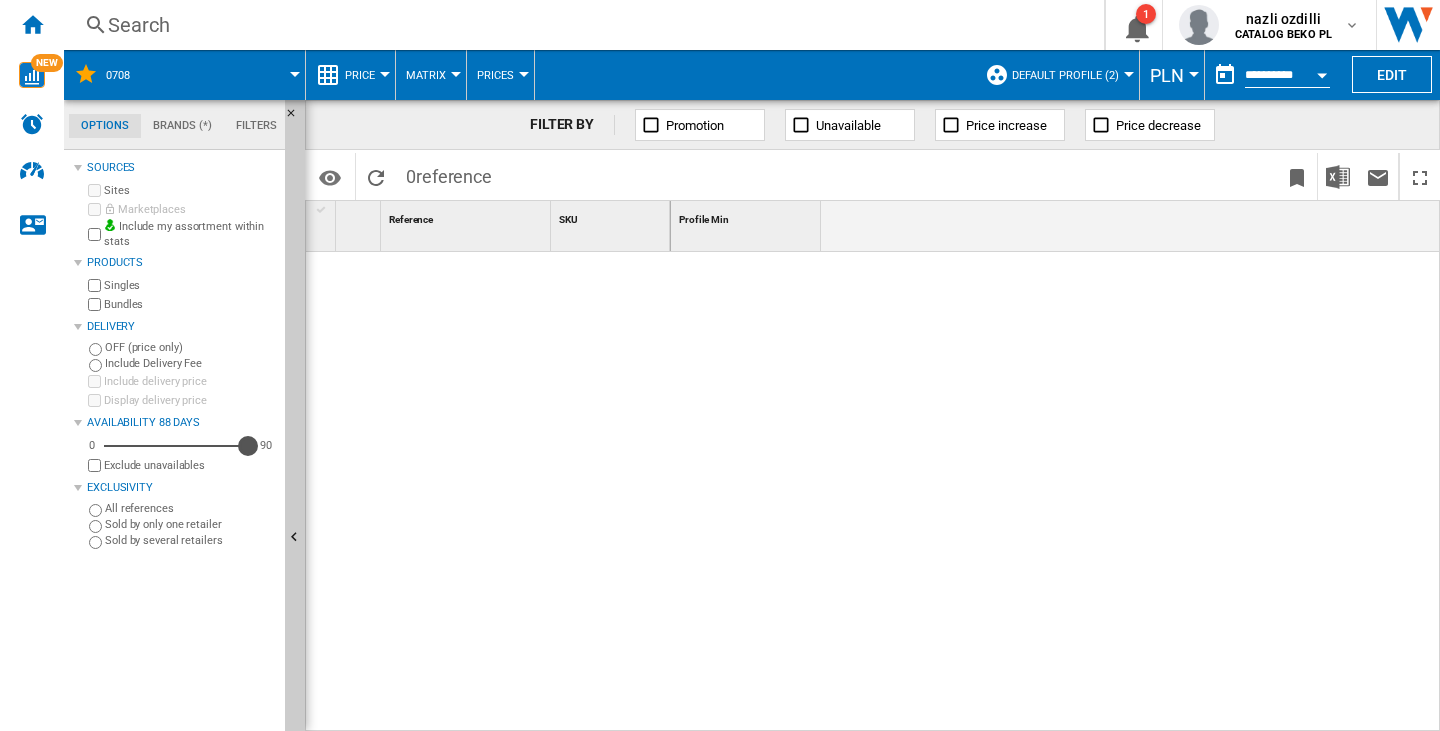 drag, startPoint x: 113, startPoint y: 444, endPoint x: 246, endPoint y: 450, distance: 133.13527 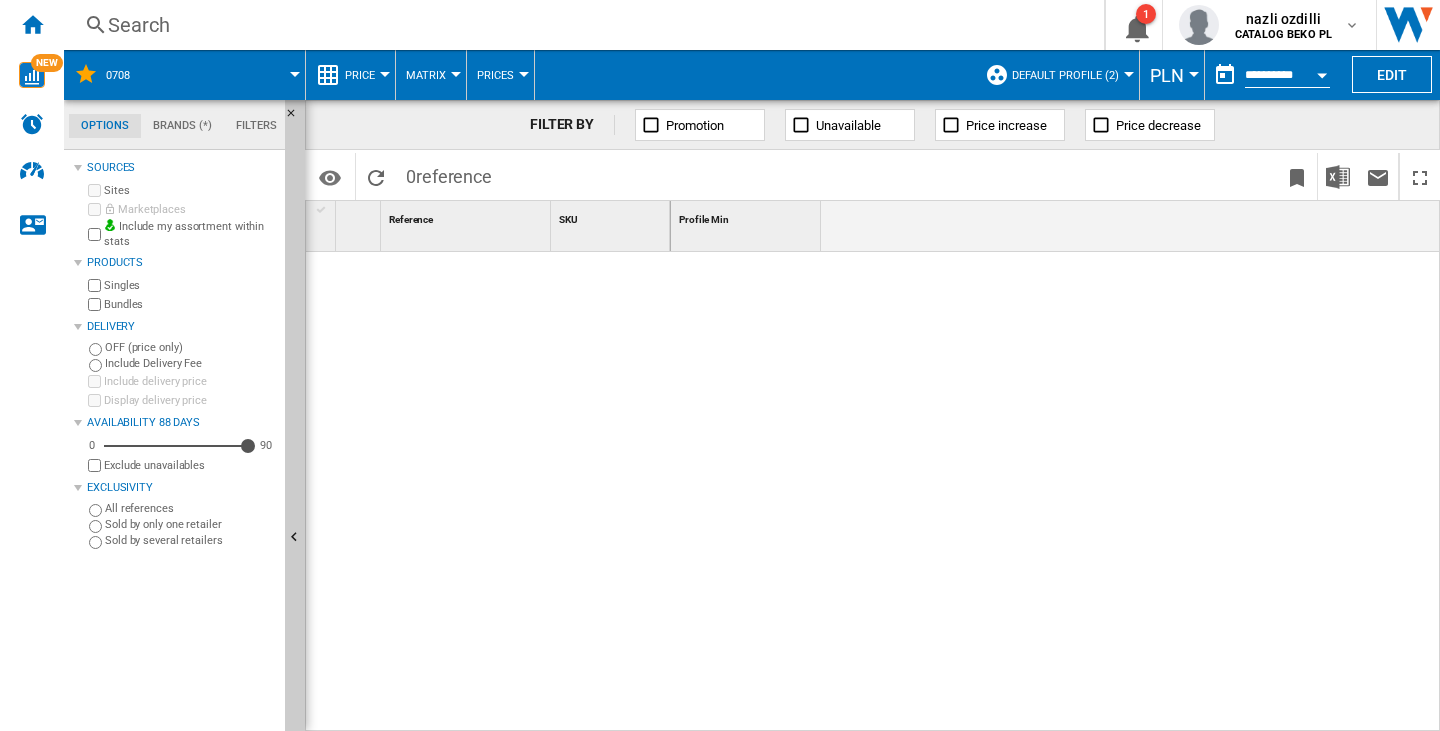 click on "Default profile (2)" at bounding box center (1065, 75) 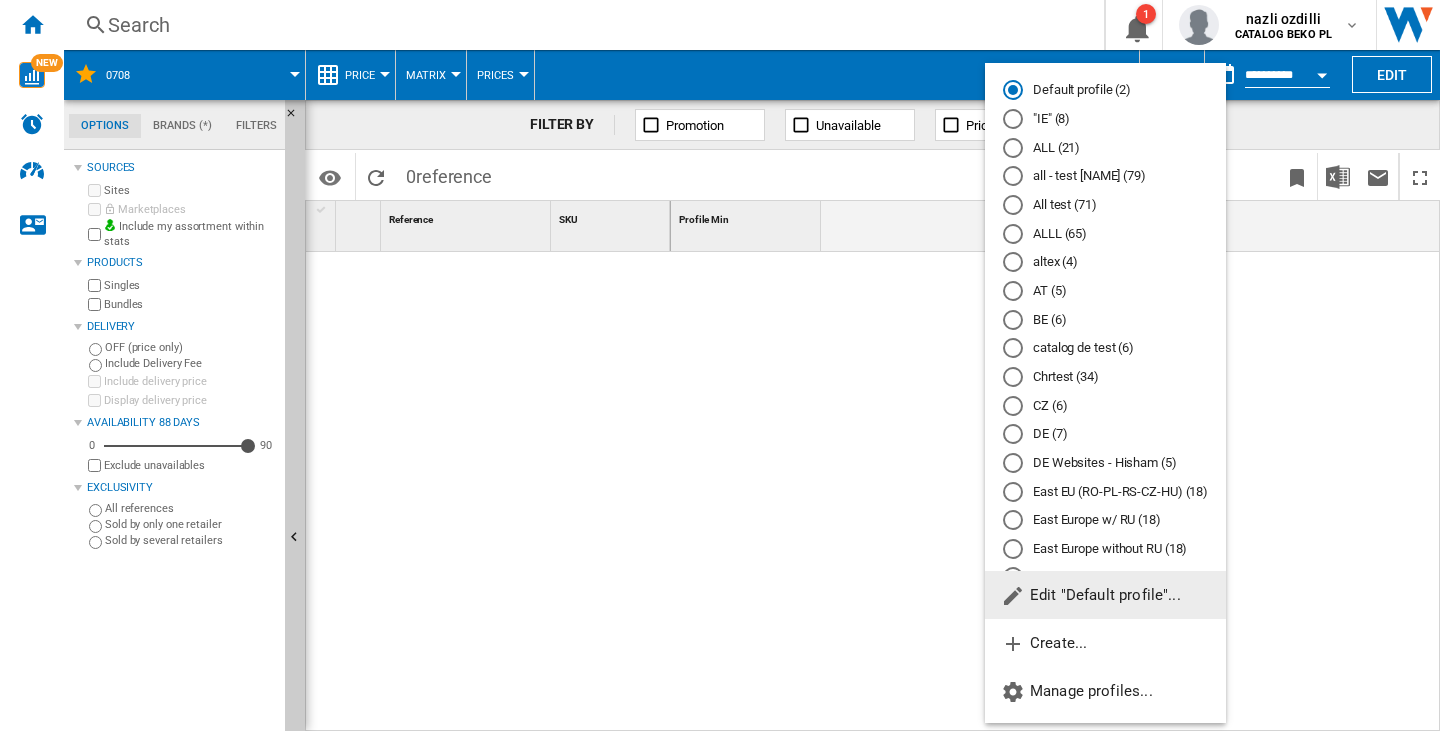click on "all - test [NAME] (79)" at bounding box center (1105, 176) 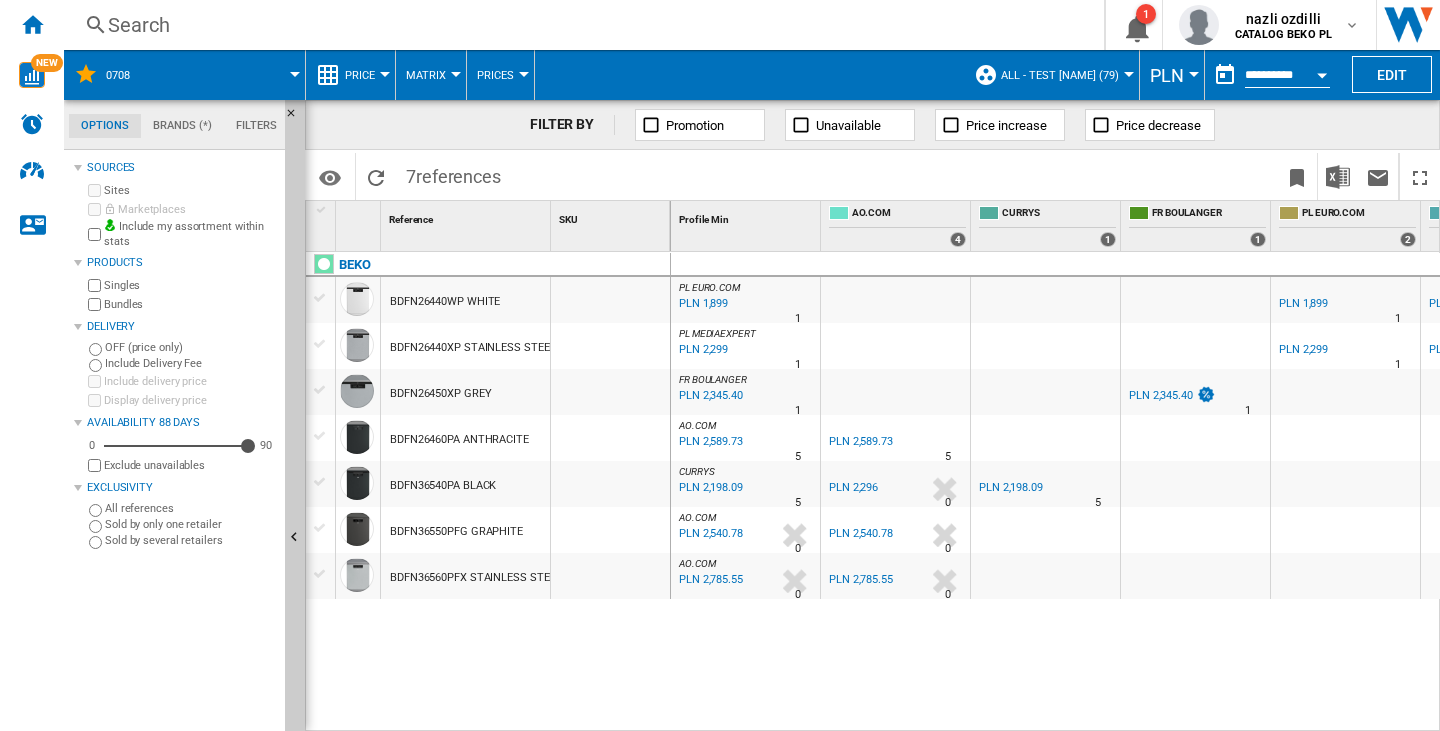 scroll, scrollTop: 0, scrollLeft: 130, axis: horizontal 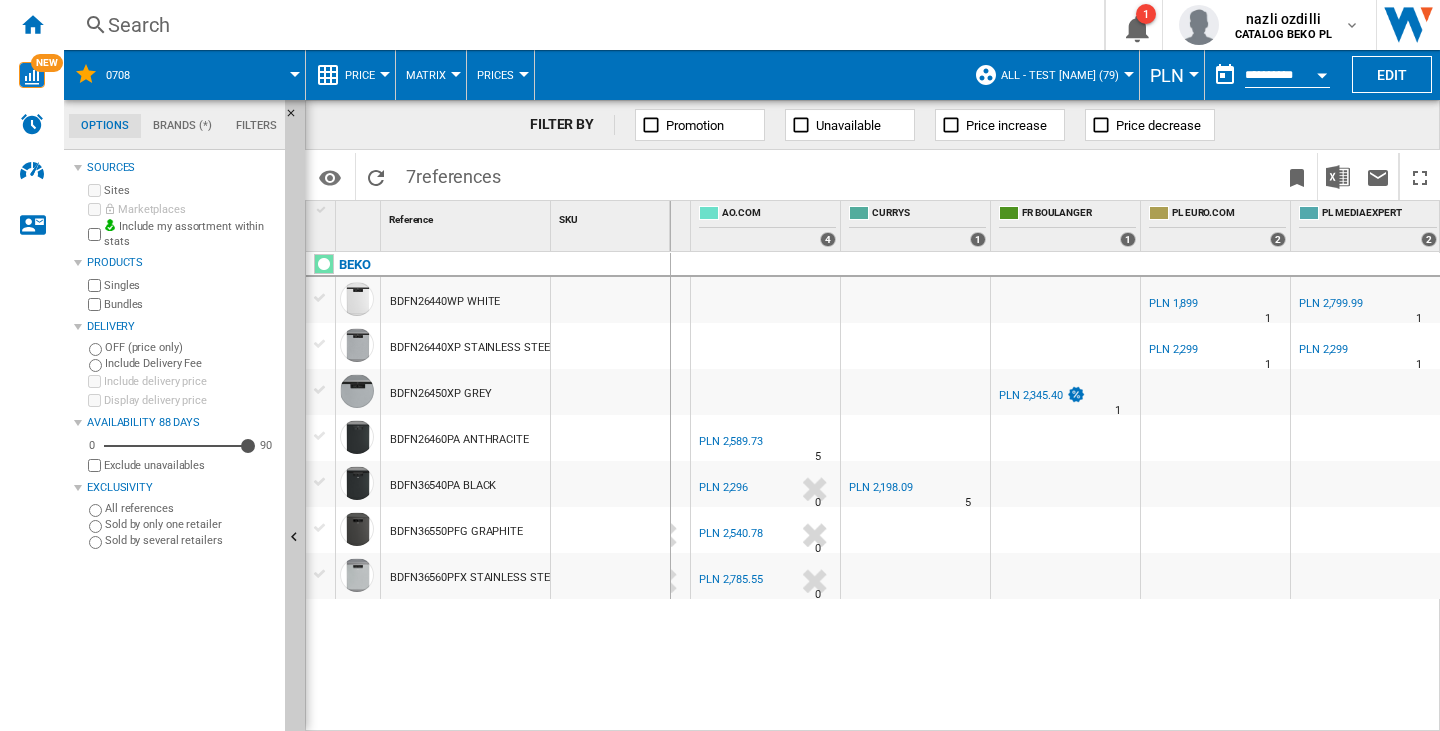 click at bounding box center [702, 176] 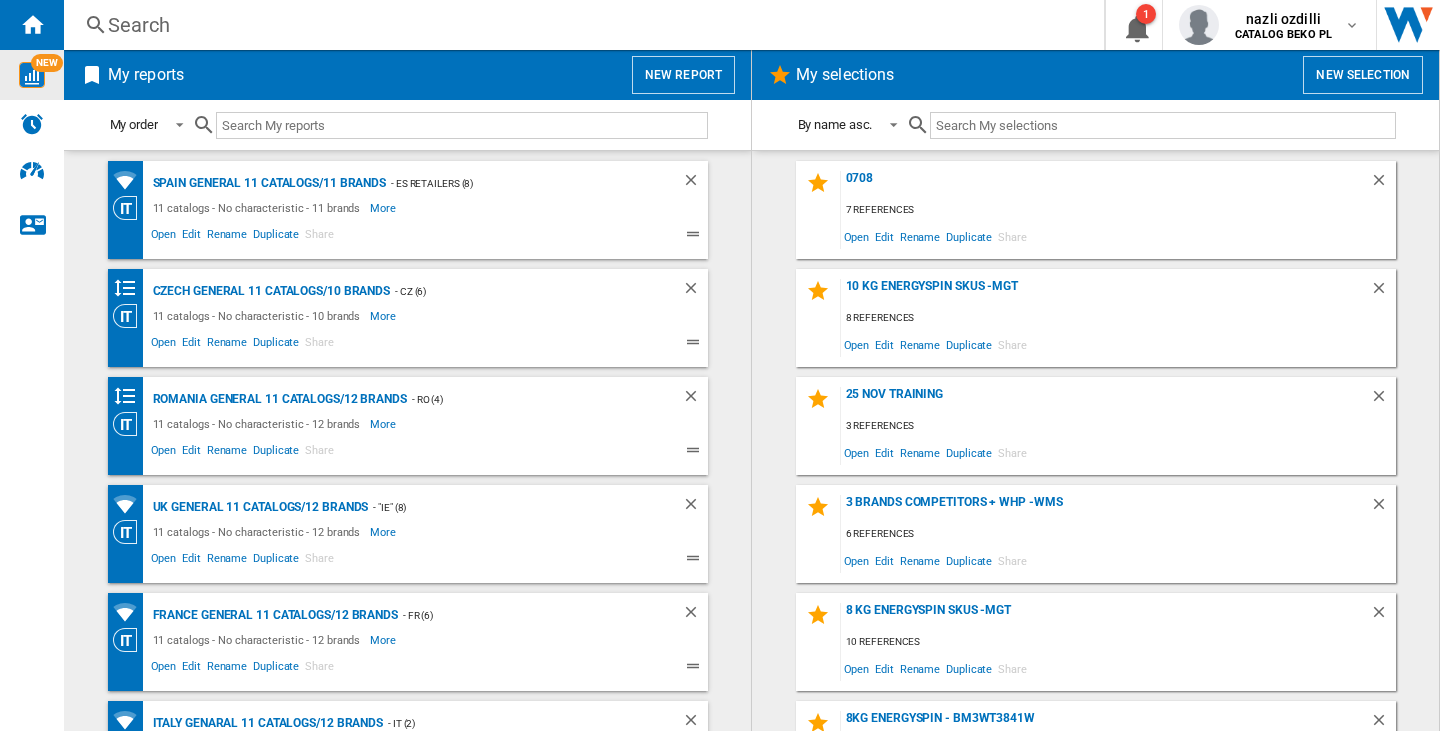 click at bounding box center (32, 75) 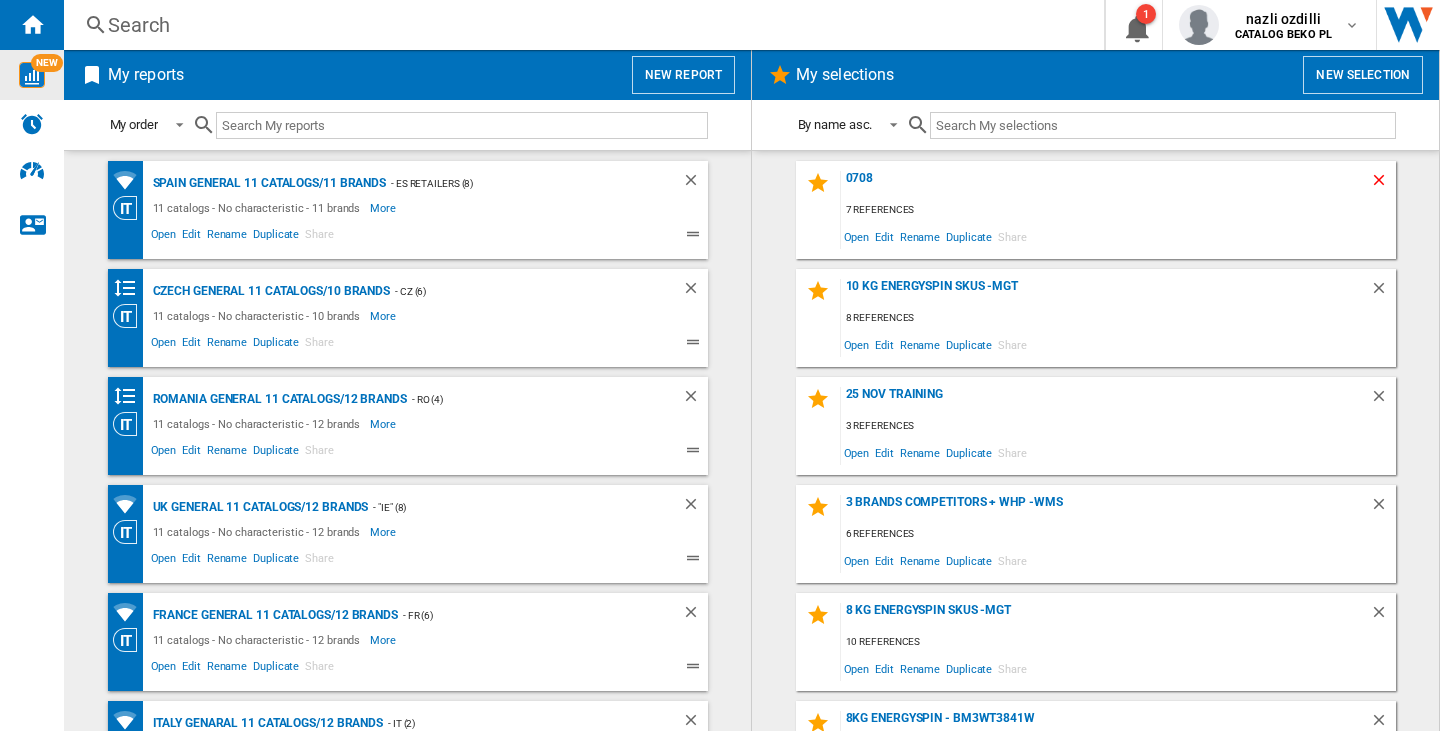click 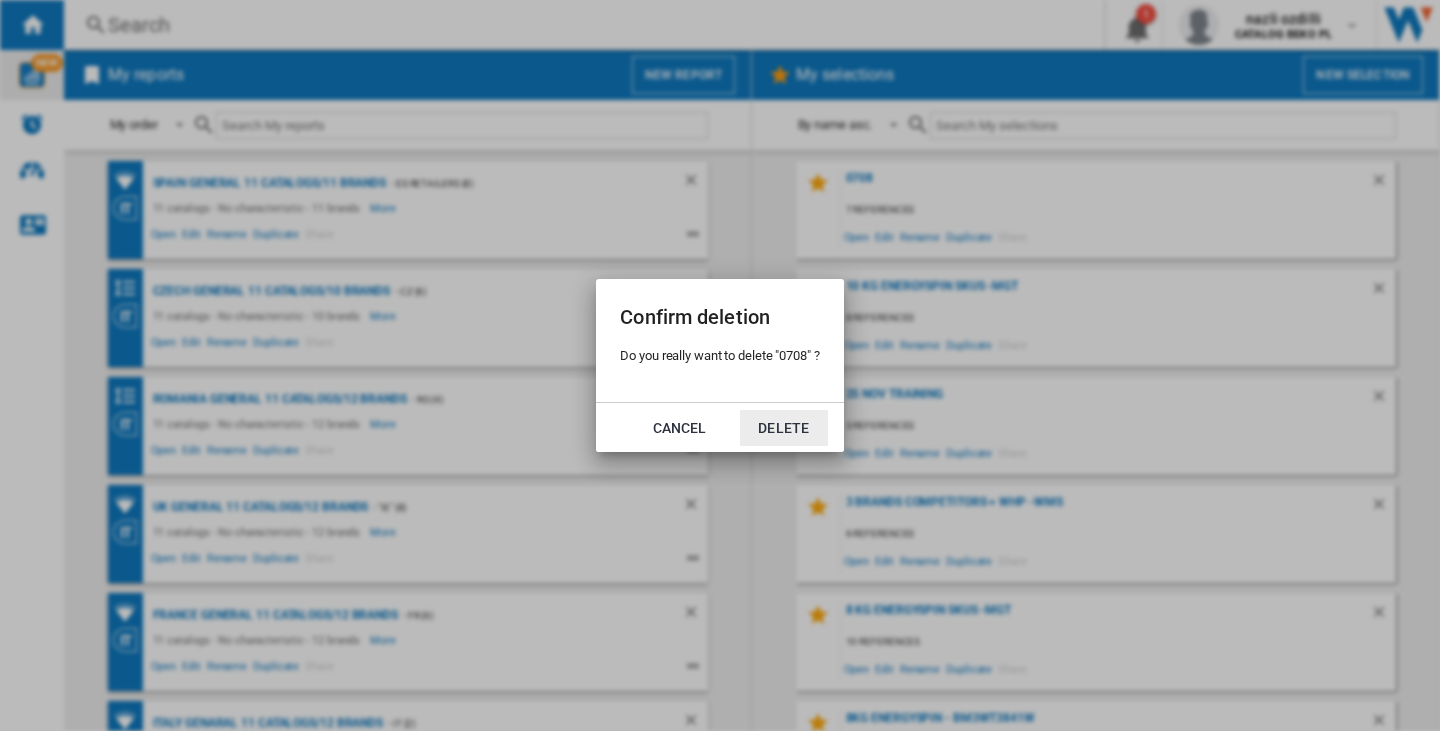 click on "Delete" 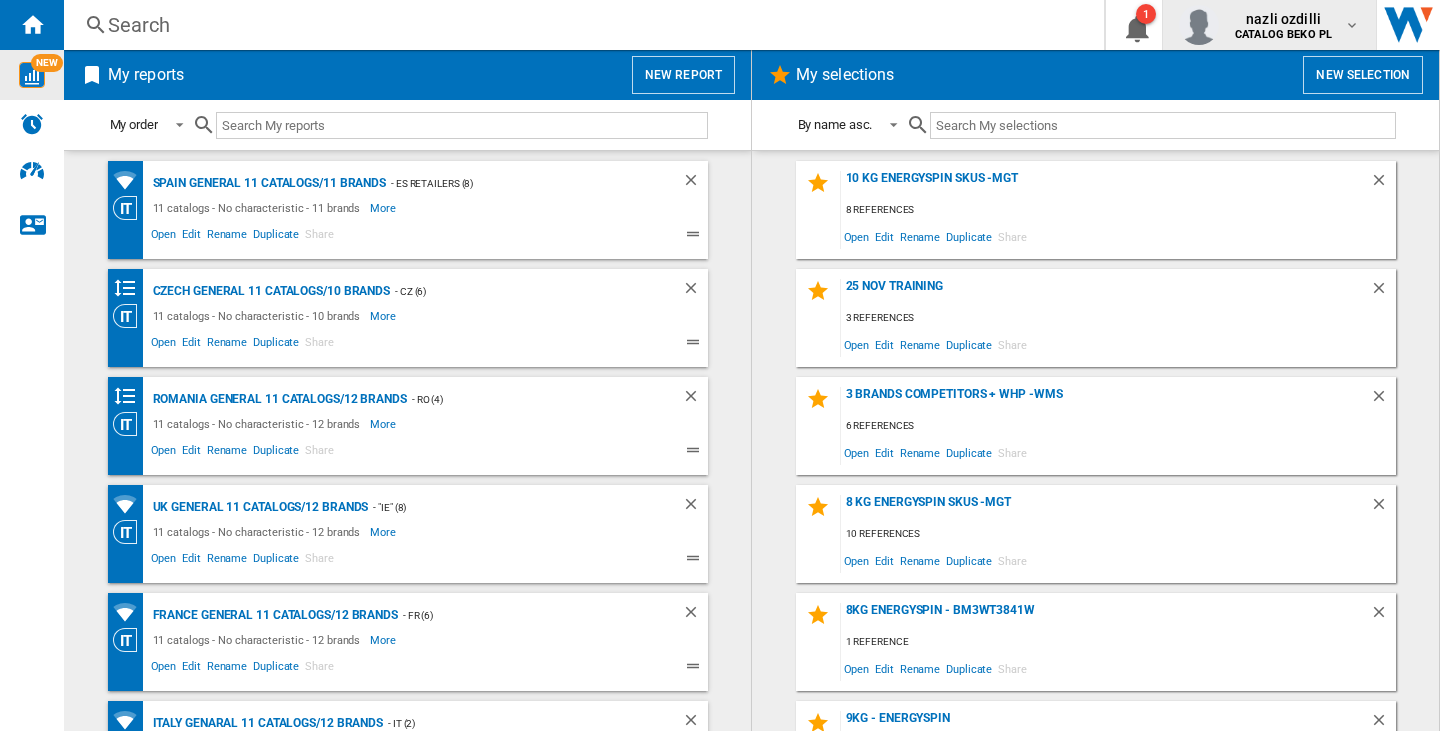 click on "CATALOG BEKO PL" at bounding box center (1283, 34) 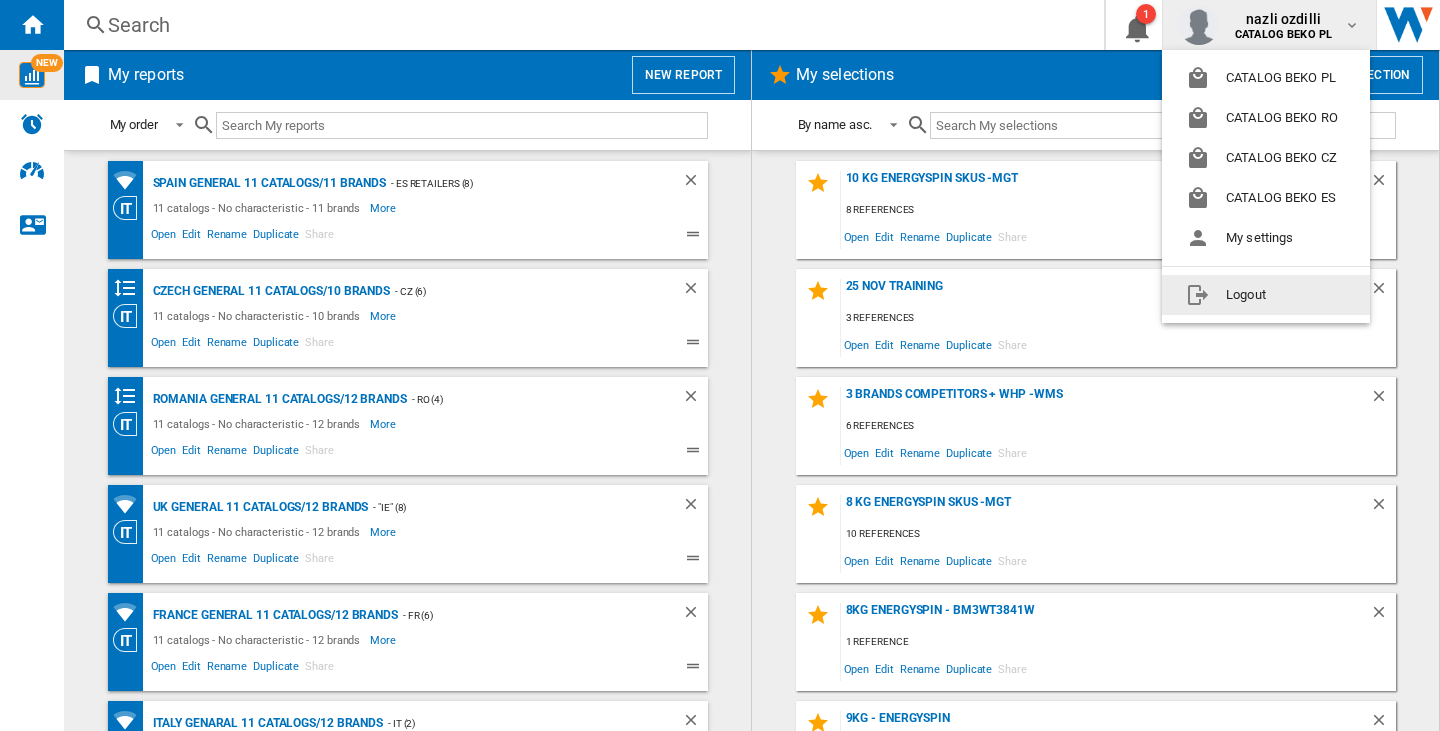 click on "Logout" 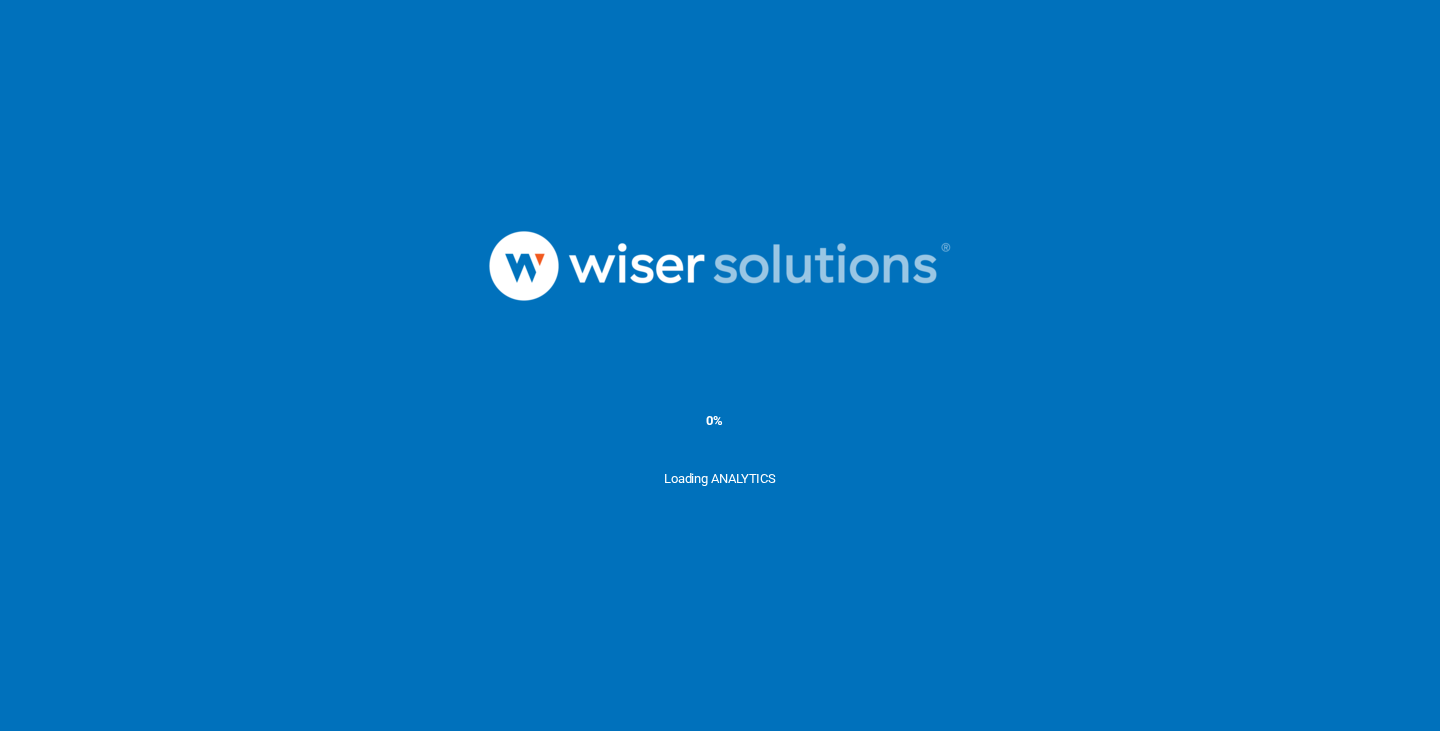 scroll, scrollTop: 0, scrollLeft: 0, axis: both 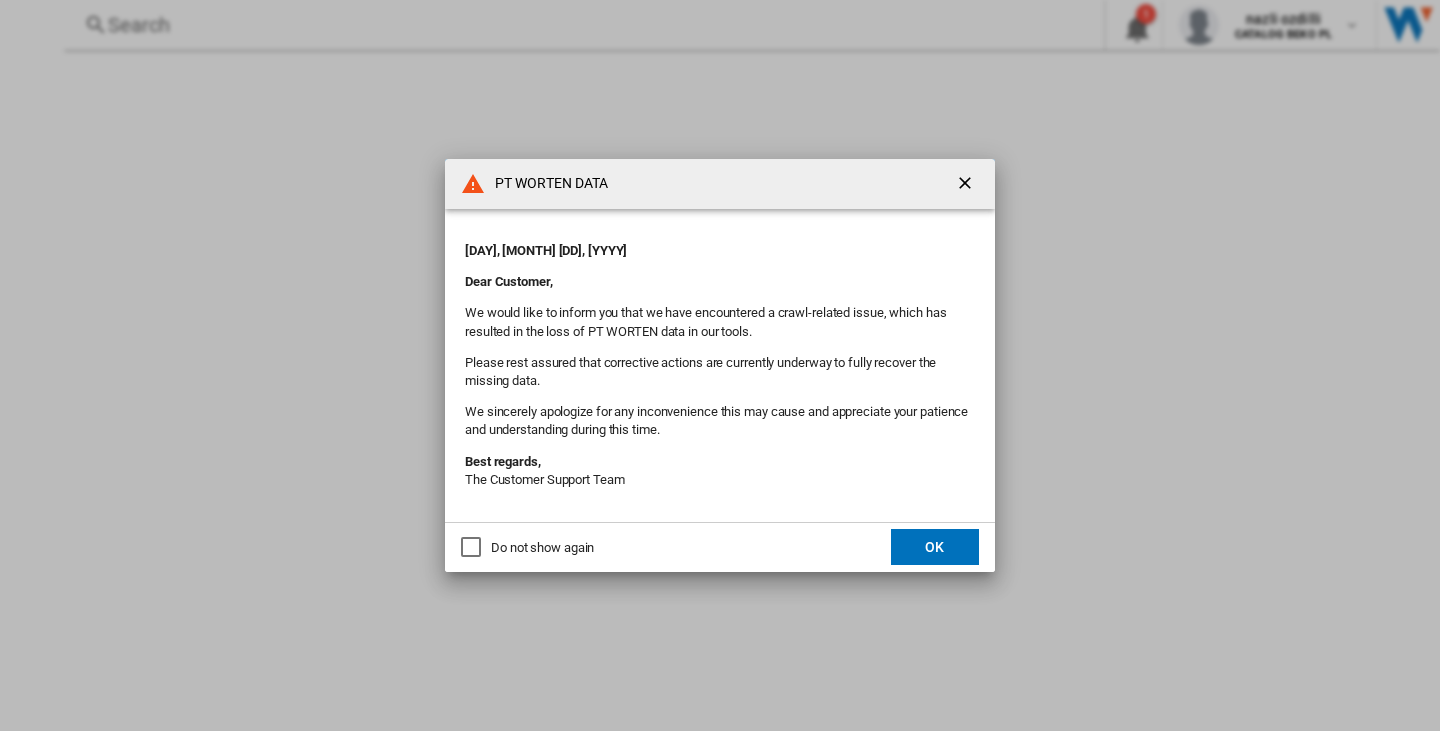 click on "OK" 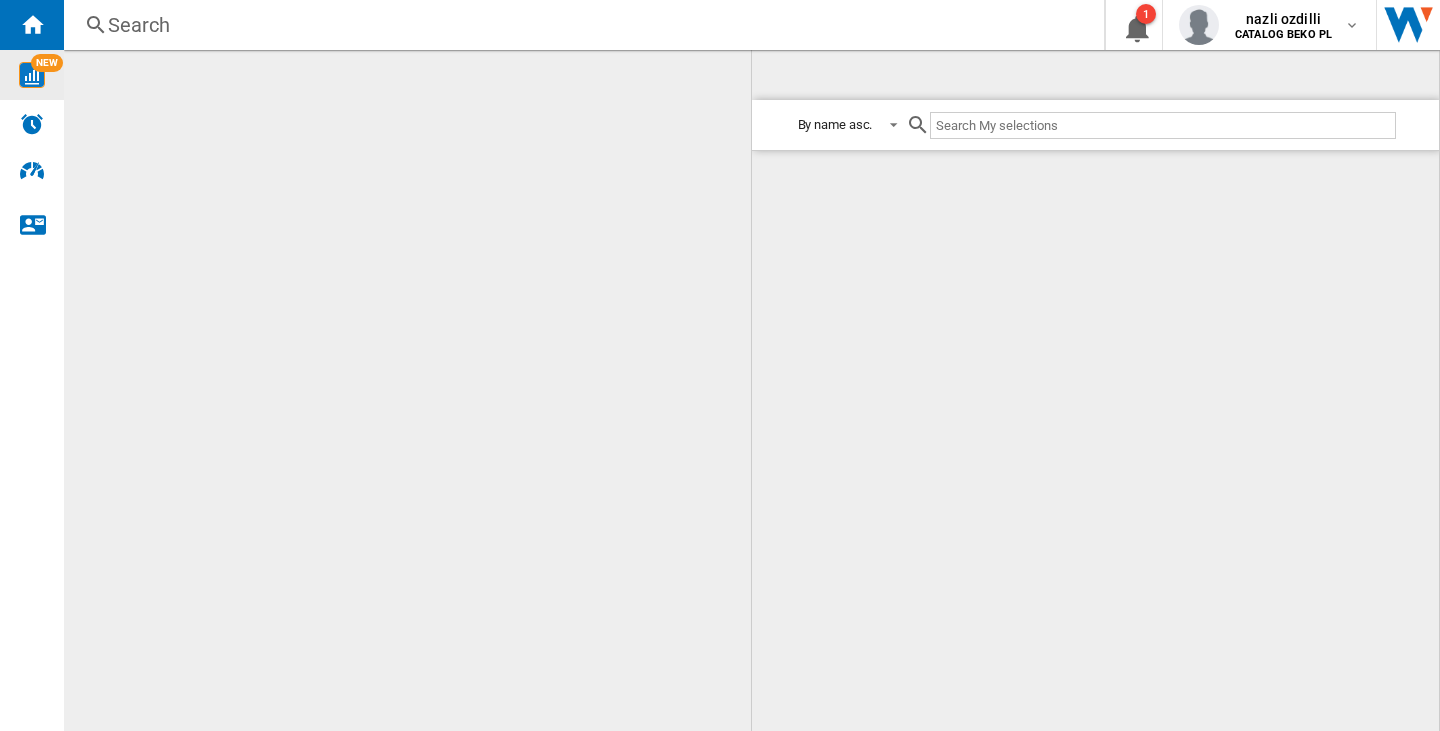 click at bounding box center (32, 75) 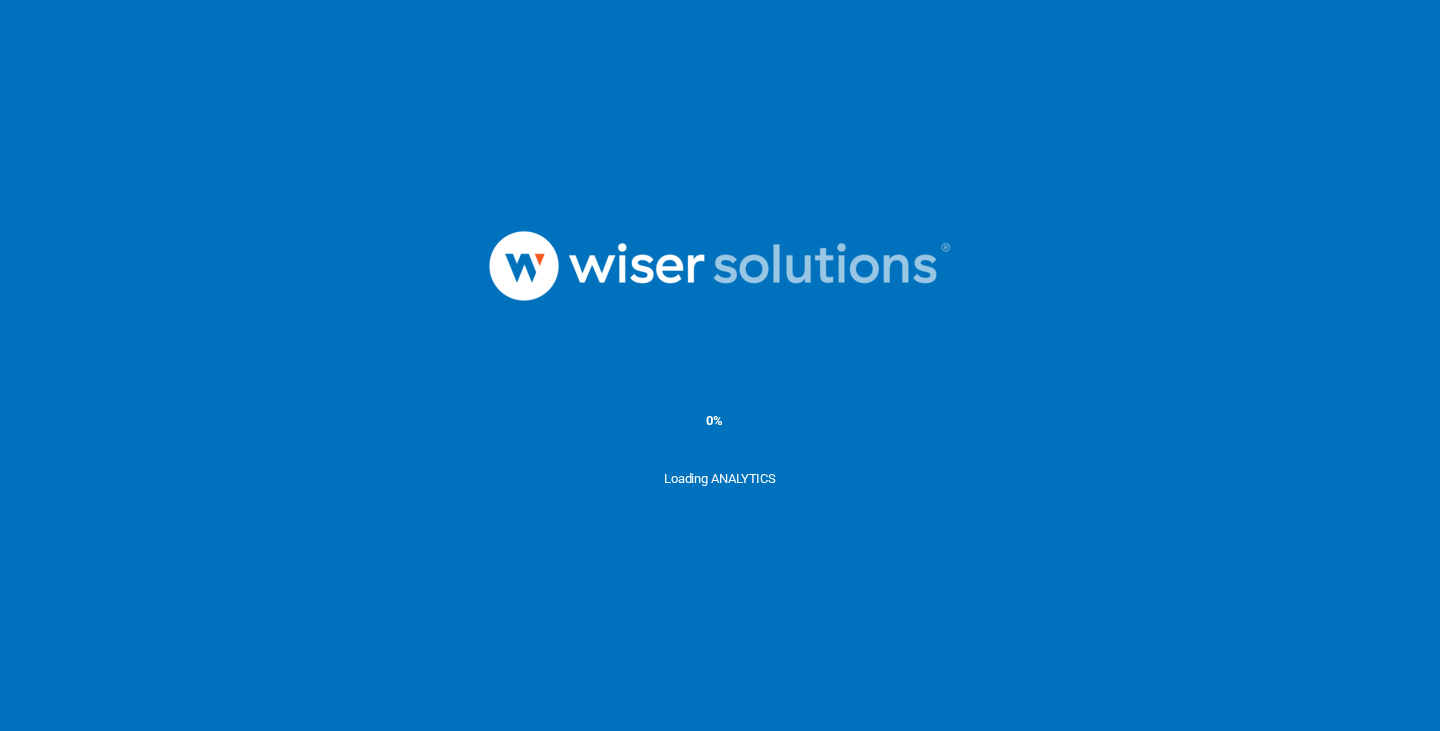 scroll, scrollTop: 0, scrollLeft: 0, axis: both 